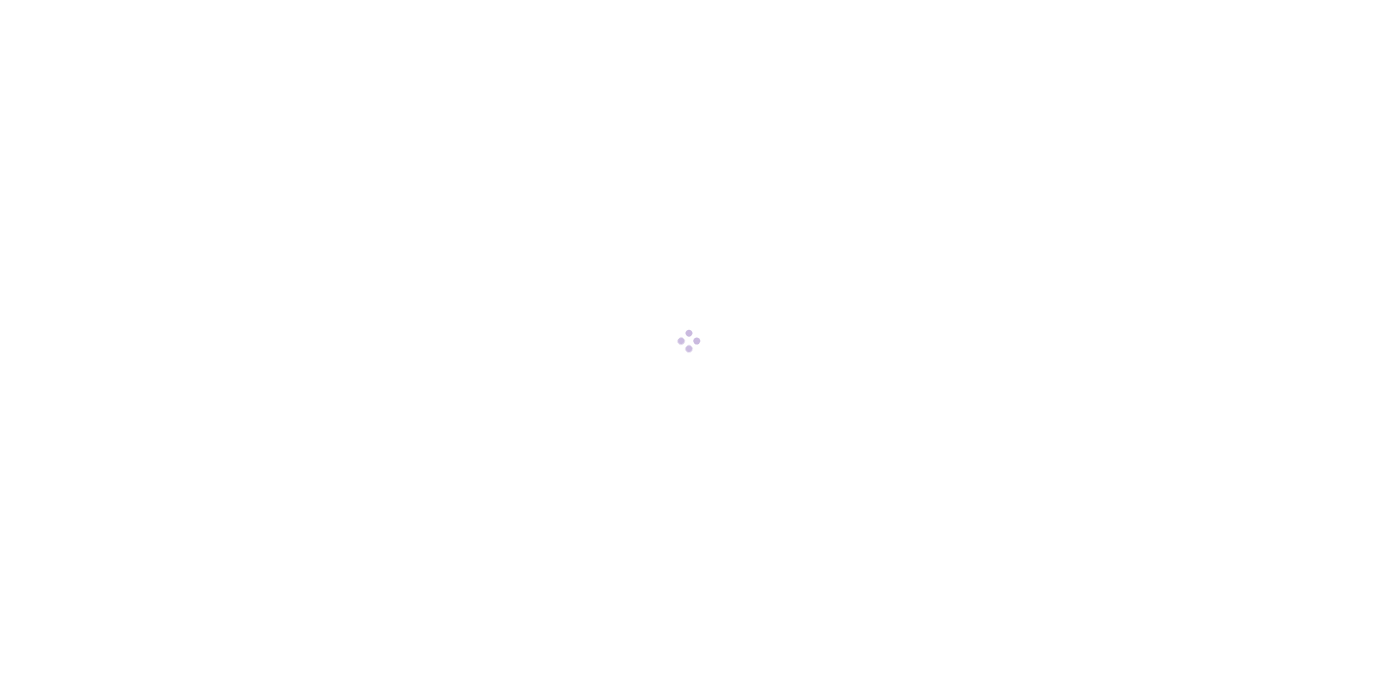scroll, scrollTop: 0, scrollLeft: 0, axis: both 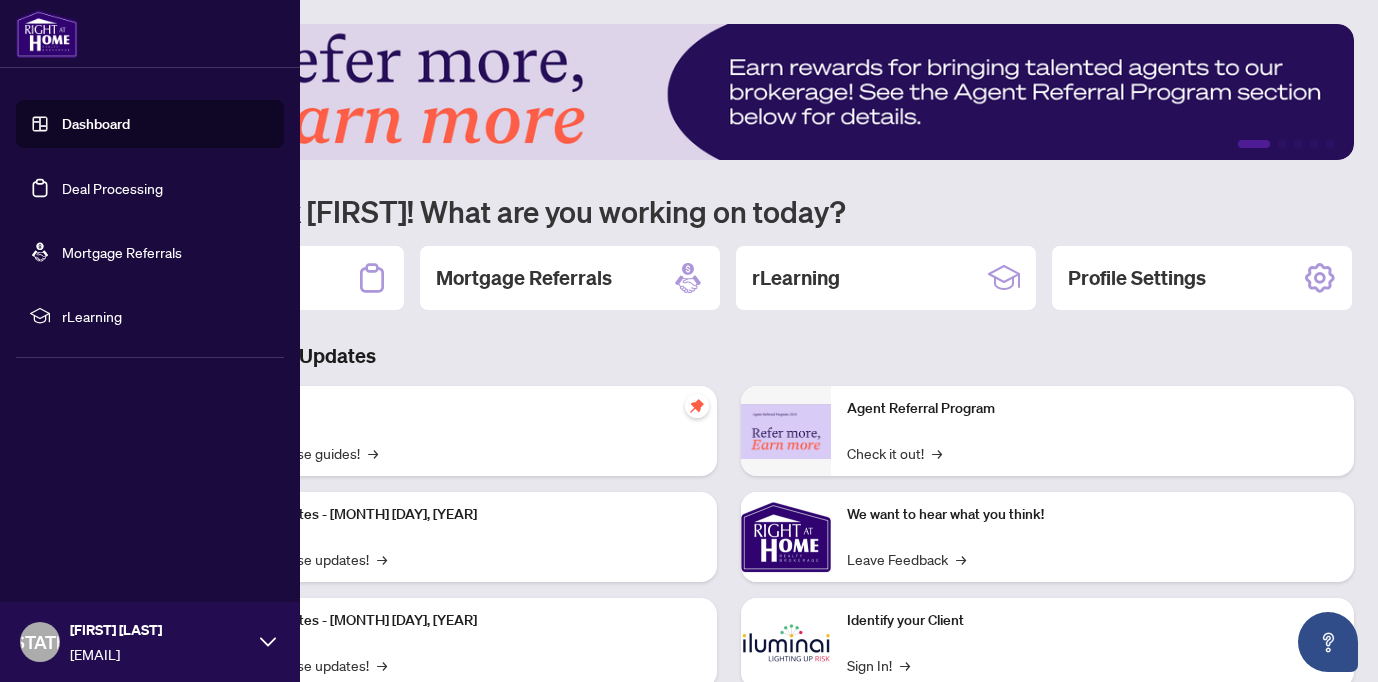 click on "Dashboard" at bounding box center (96, 124) 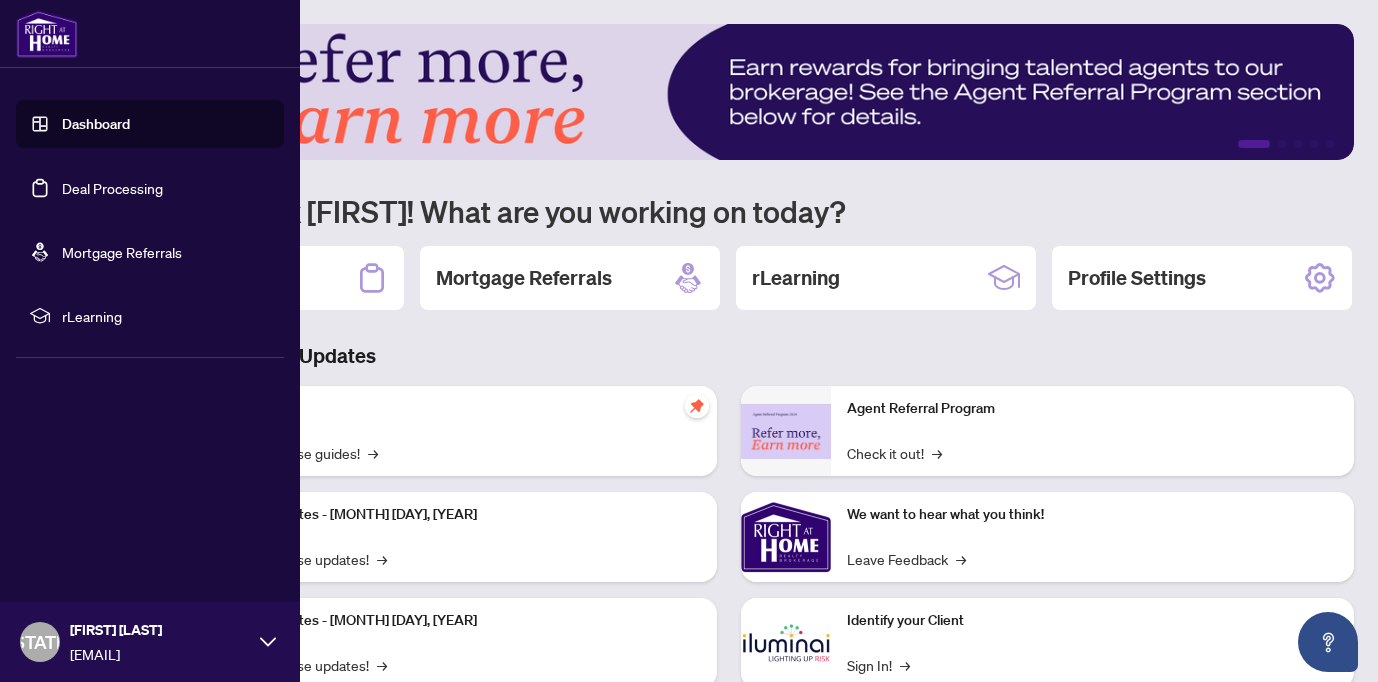 click on "Dashboard" at bounding box center [96, 124] 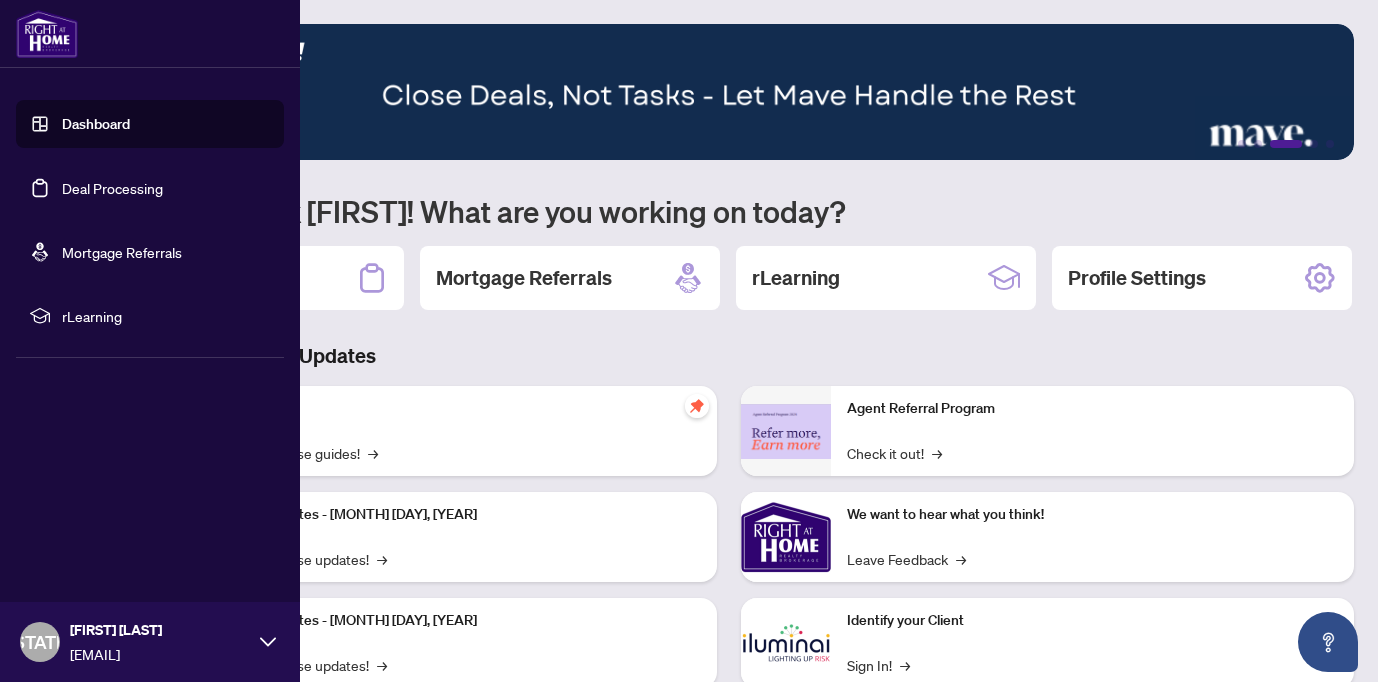 click on "Dashboard" at bounding box center [96, 124] 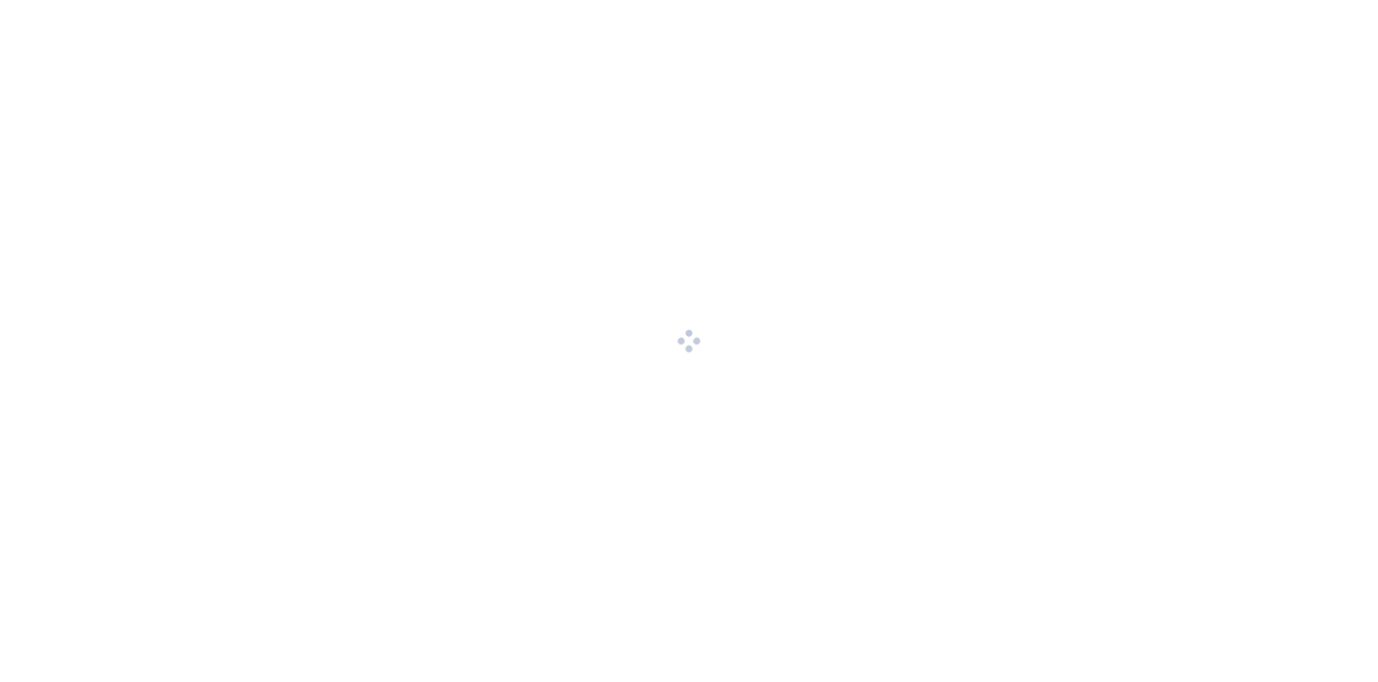 scroll, scrollTop: 0, scrollLeft: 0, axis: both 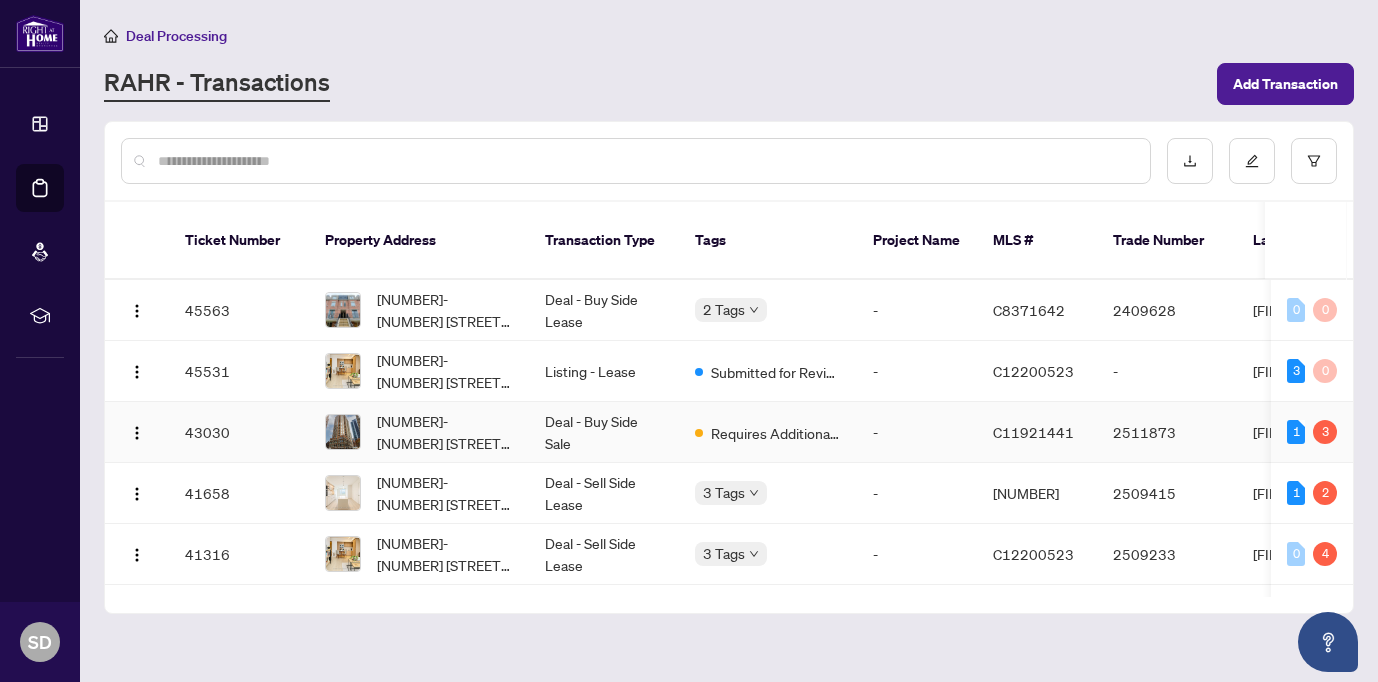 click on "Requires Additional Docs" at bounding box center [768, 432] 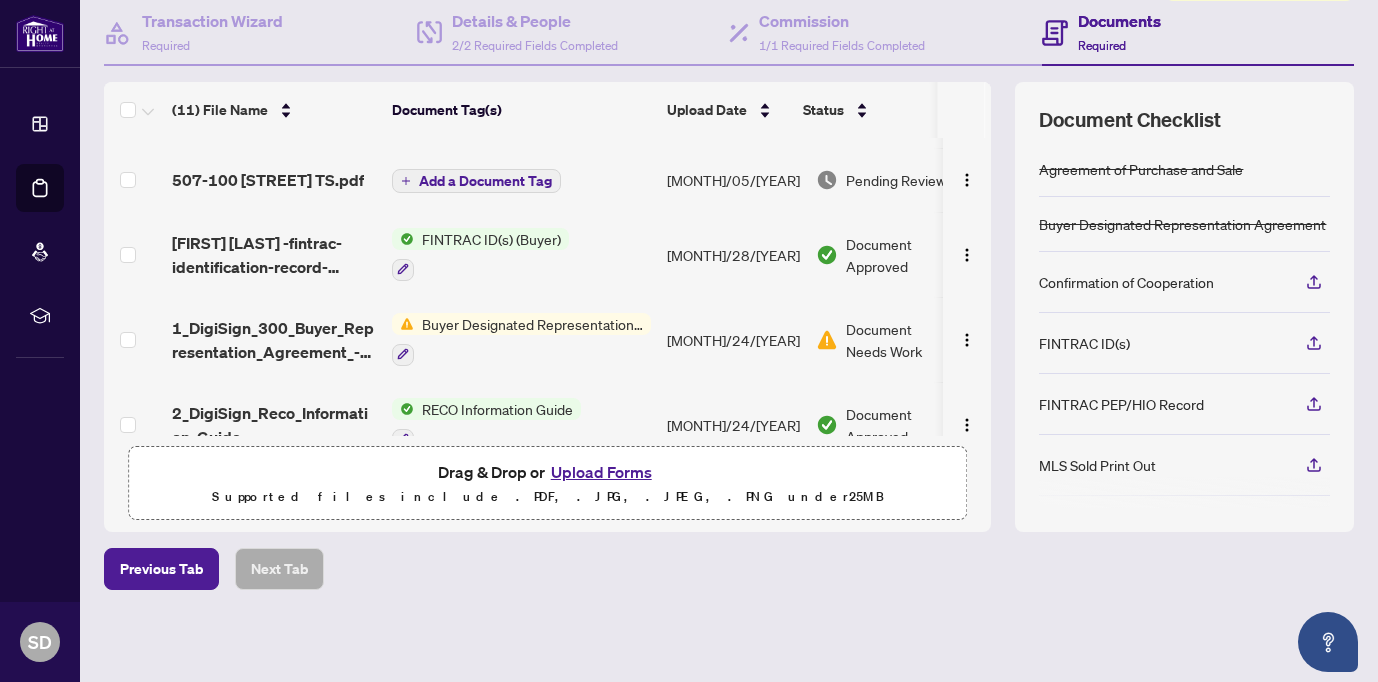 click on "Document Needs Work" at bounding box center (898, 340) 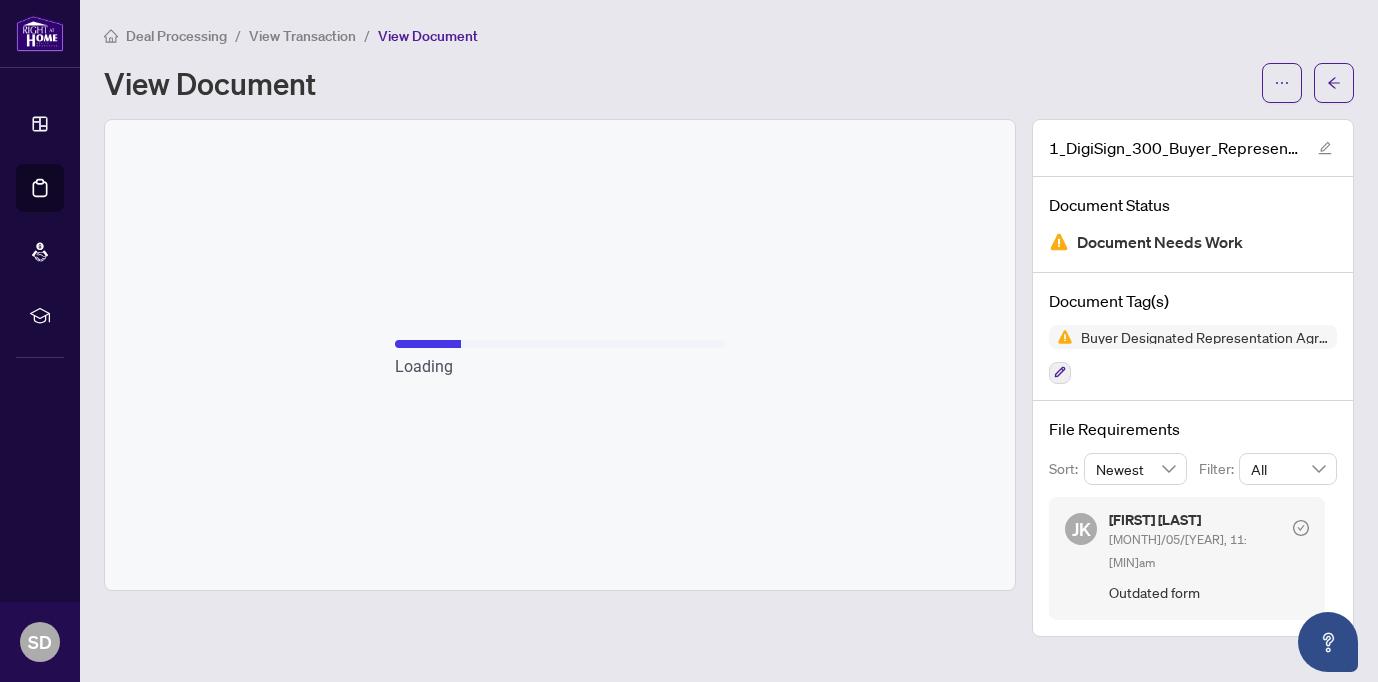 click on "Document Status Document Needs Work" at bounding box center [1193, 225] 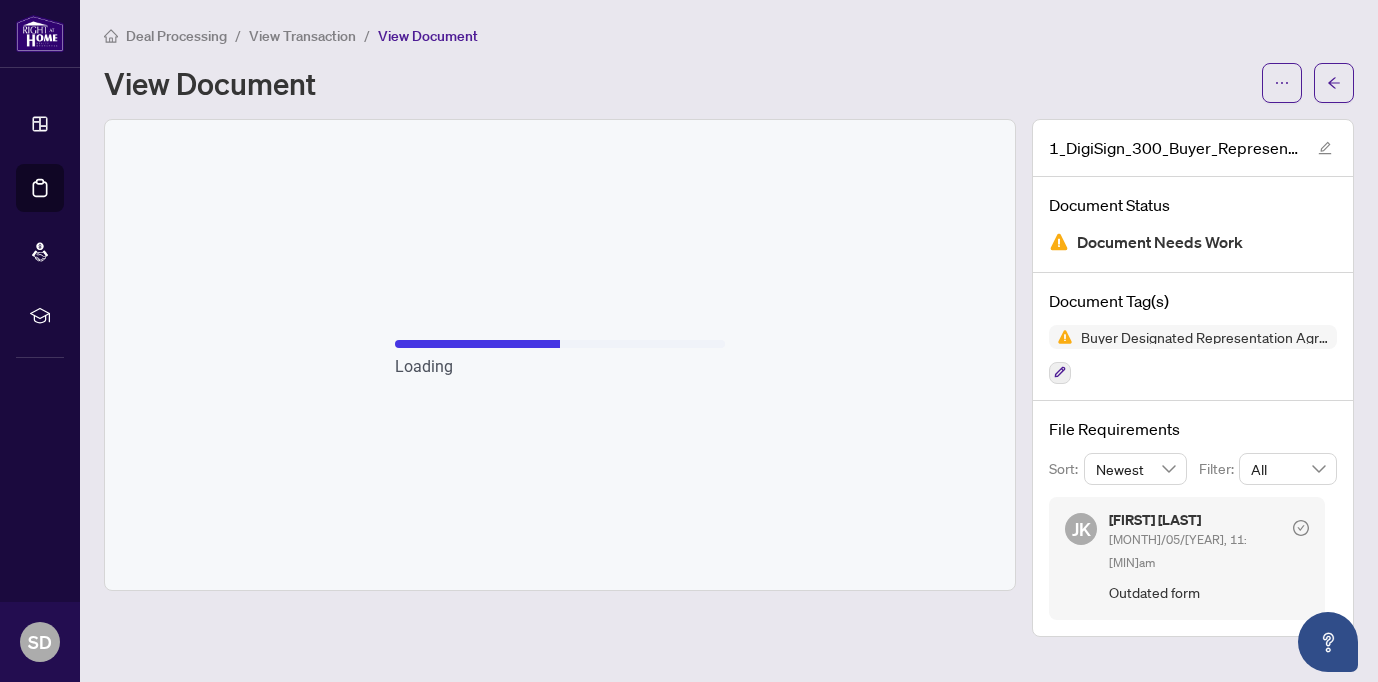 click on "Deal Processing / View Transaction / View Document View Document" at bounding box center [729, 63] 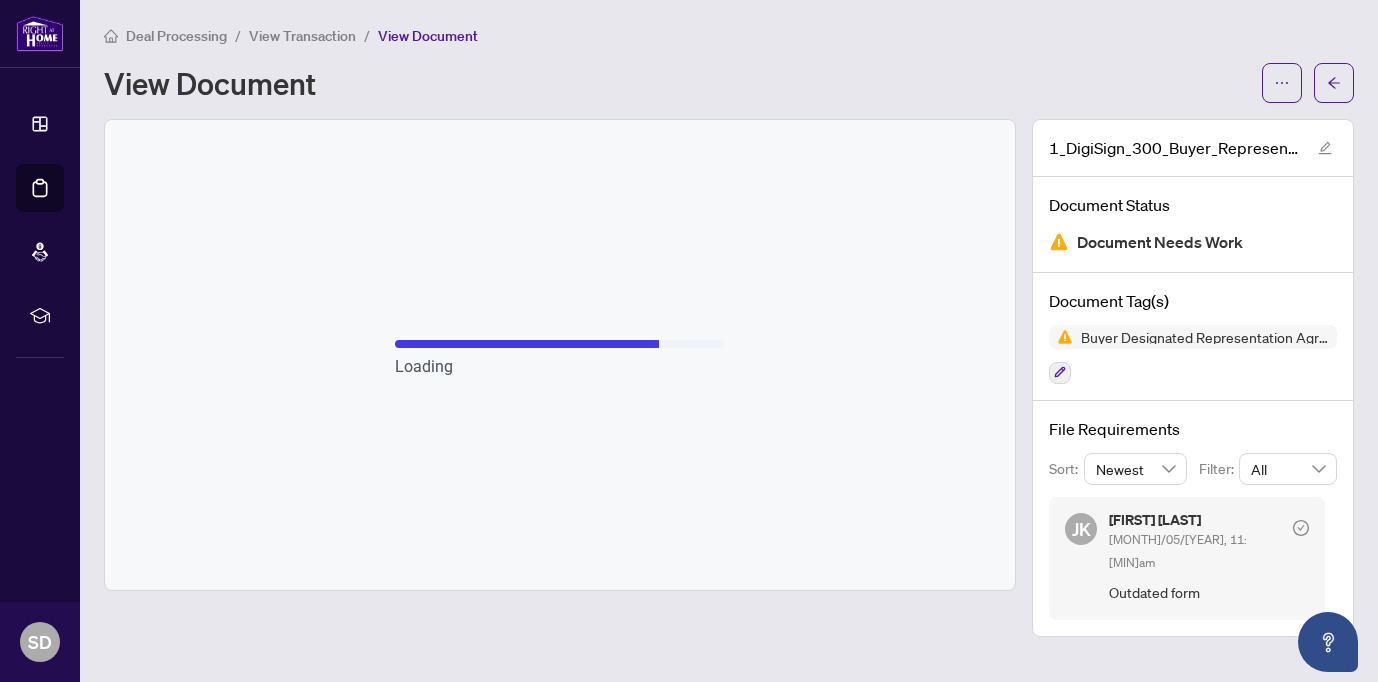 click on "Deal Processing" at bounding box center (176, 36) 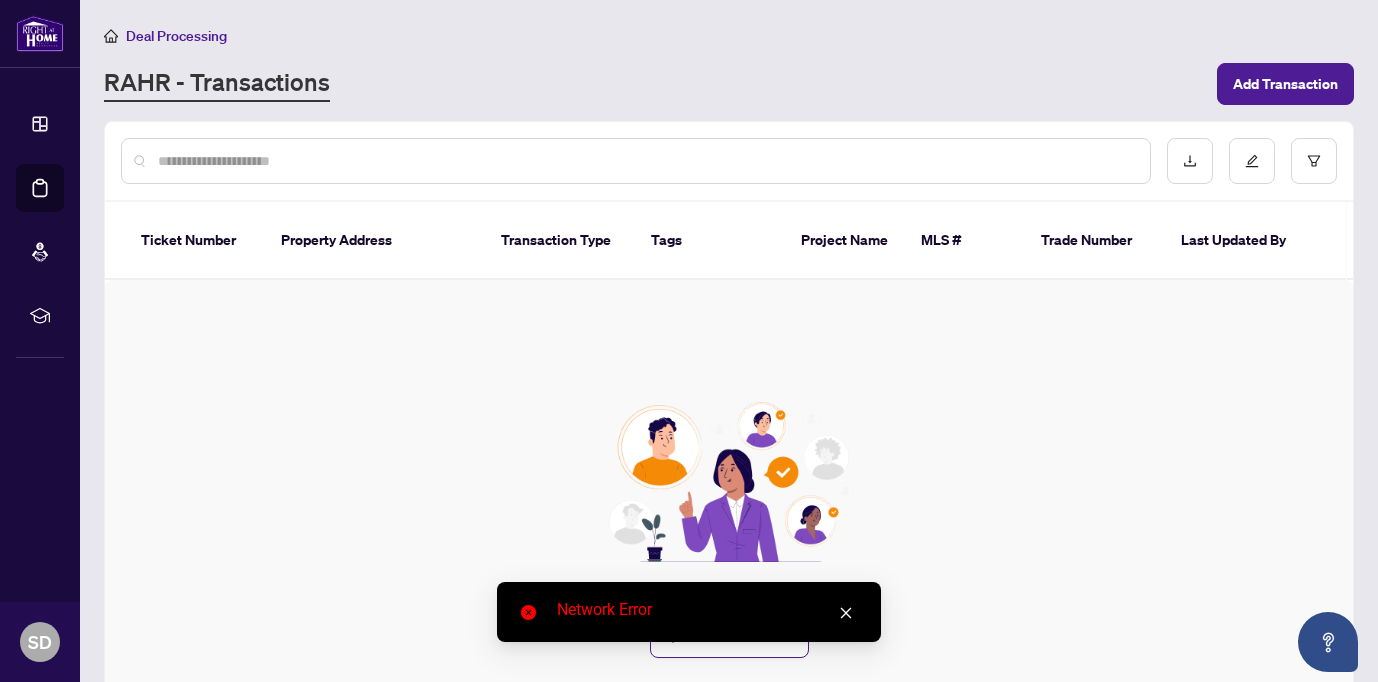 click on "Deal Processing" at bounding box center (176, 36) 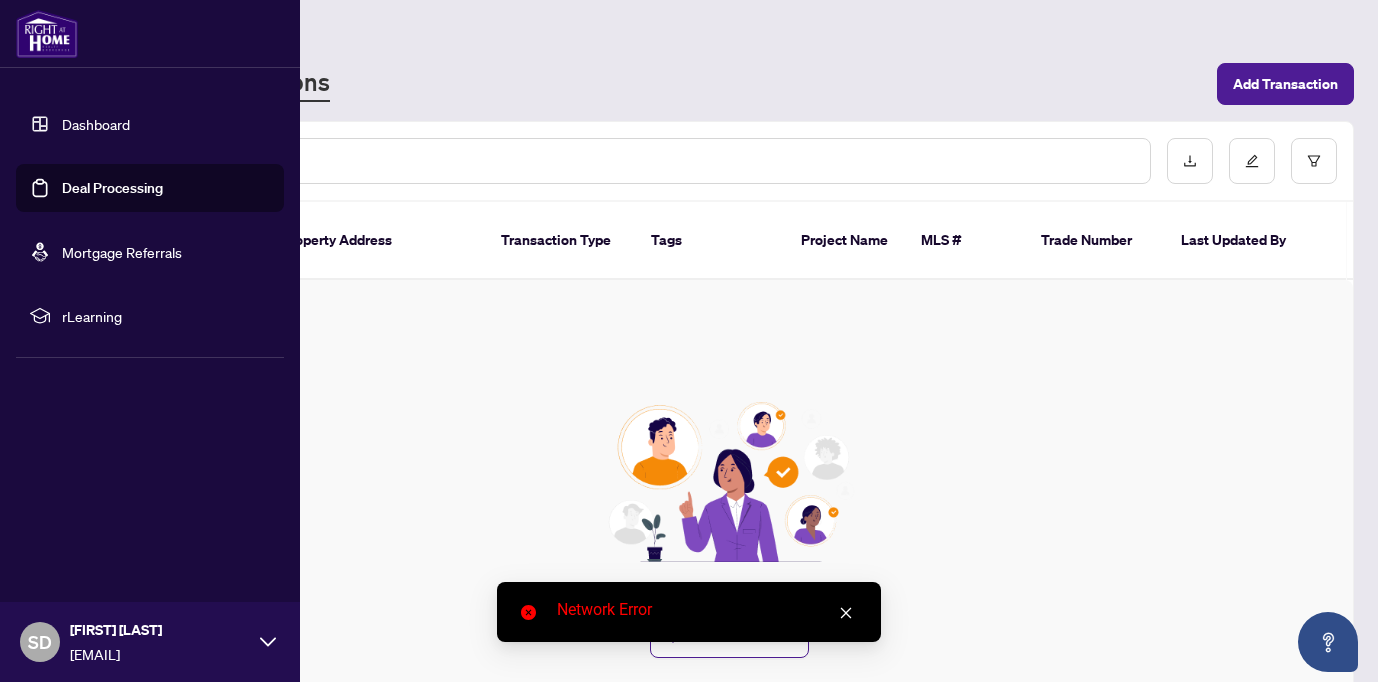 click on "Deal Processing" at bounding box center [112, 188] 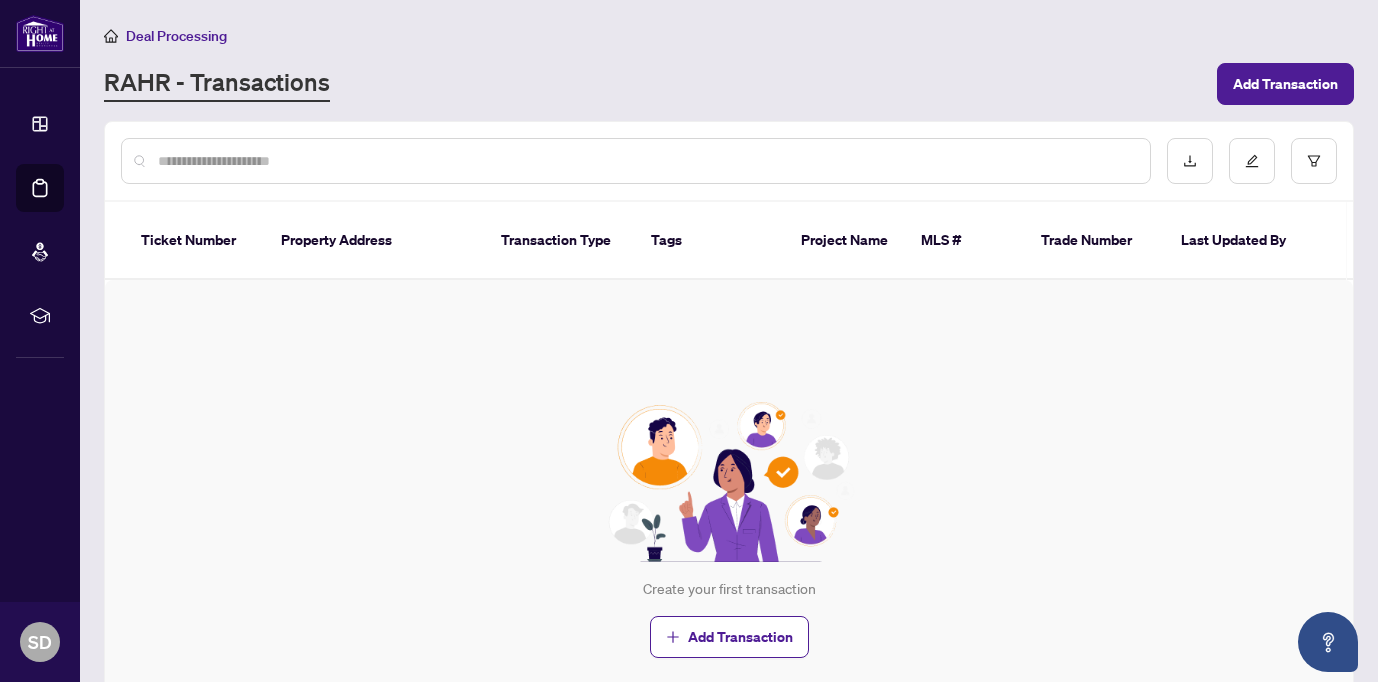 click on "Ticket Number Property Address Transaction Type Tags Project Name MLS # Trade Number Last Updated By Last Modified Date Created By Created Date                           Simple Empty No data Create your first transaction Add Transaction" at bounding box center [729, 459] 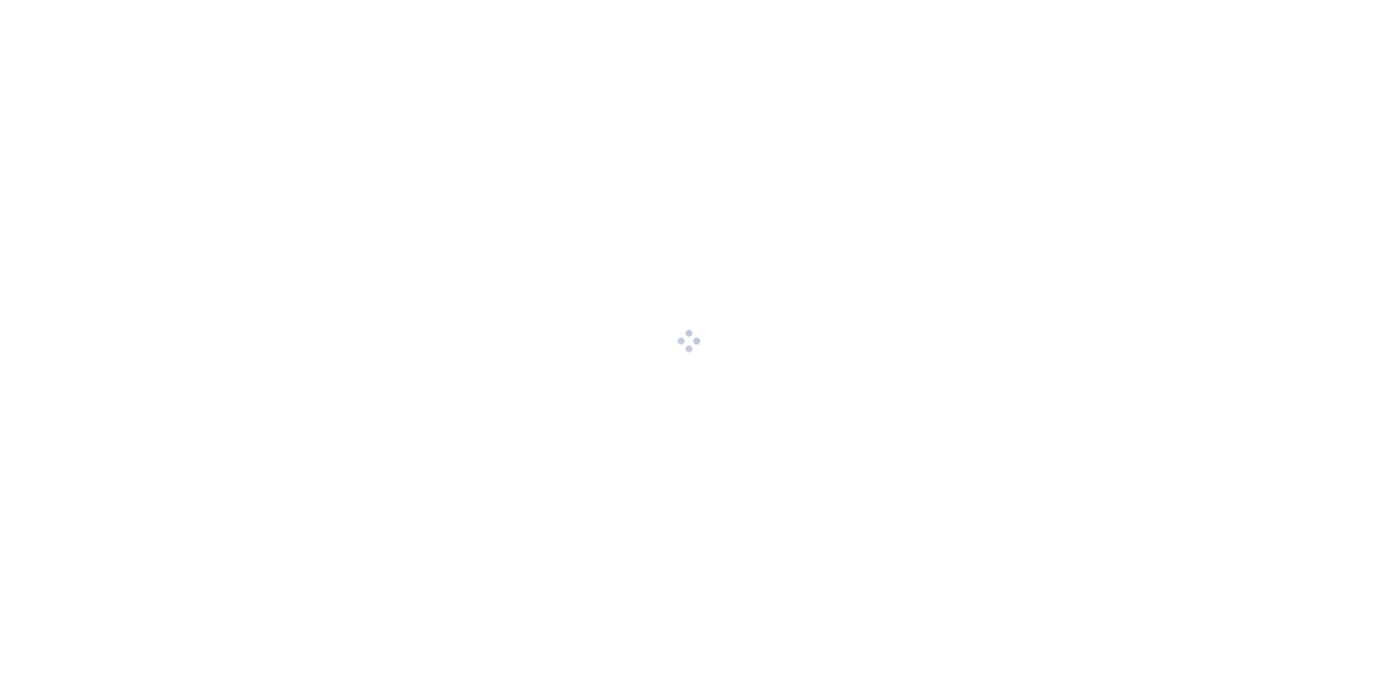 scroll, scrollTop: 0, scrollLeft: 0, axis: both 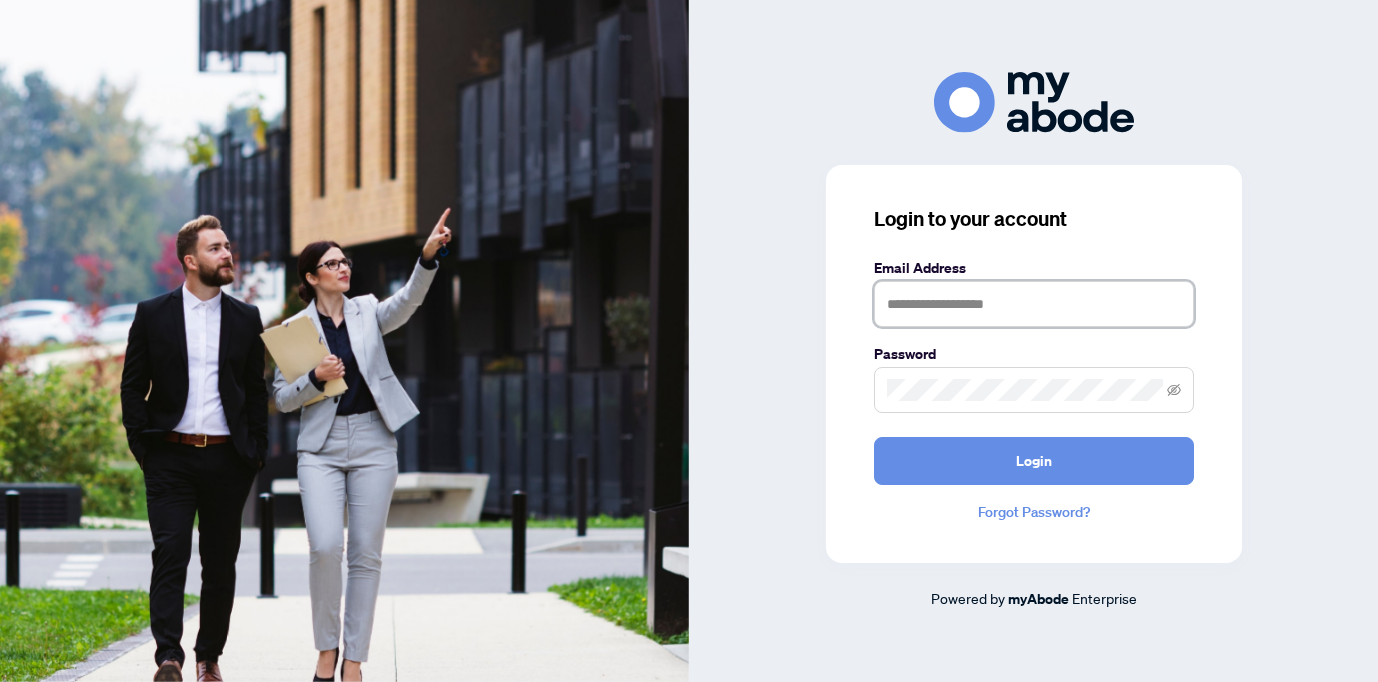 click at bounding box center [1034, 304] 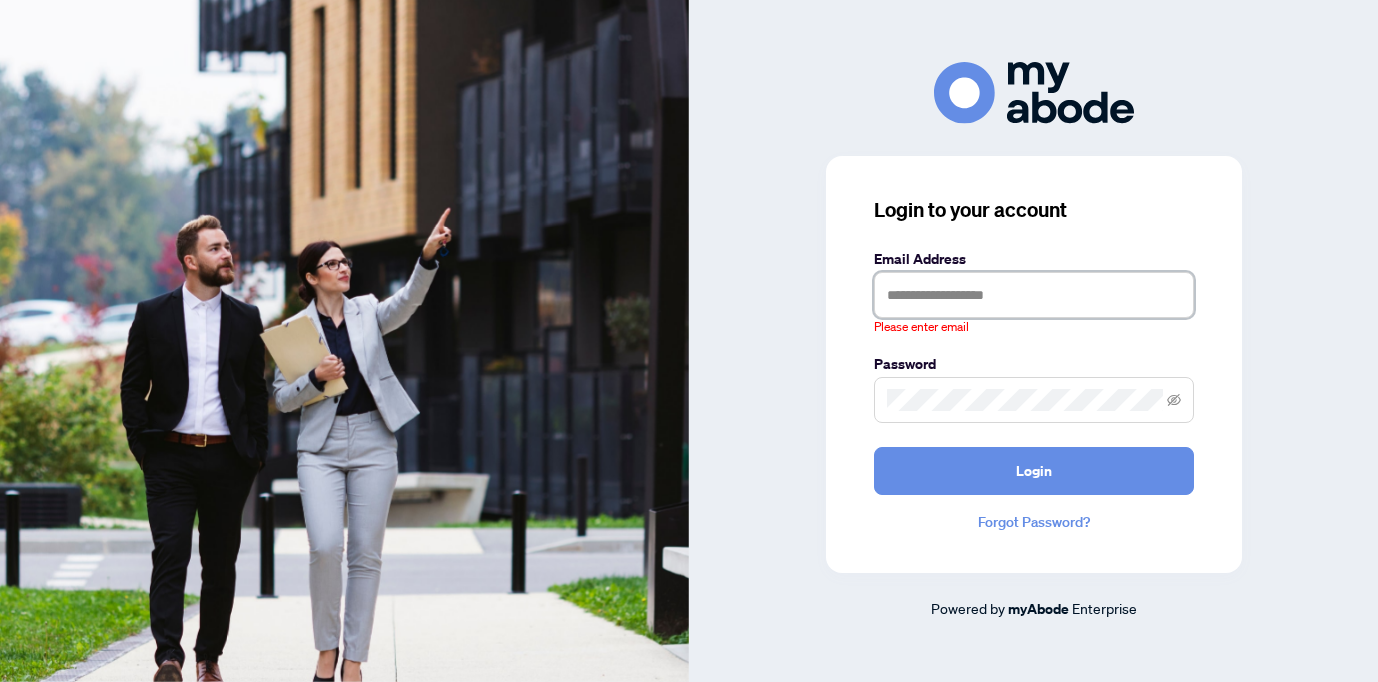 type on "**********" 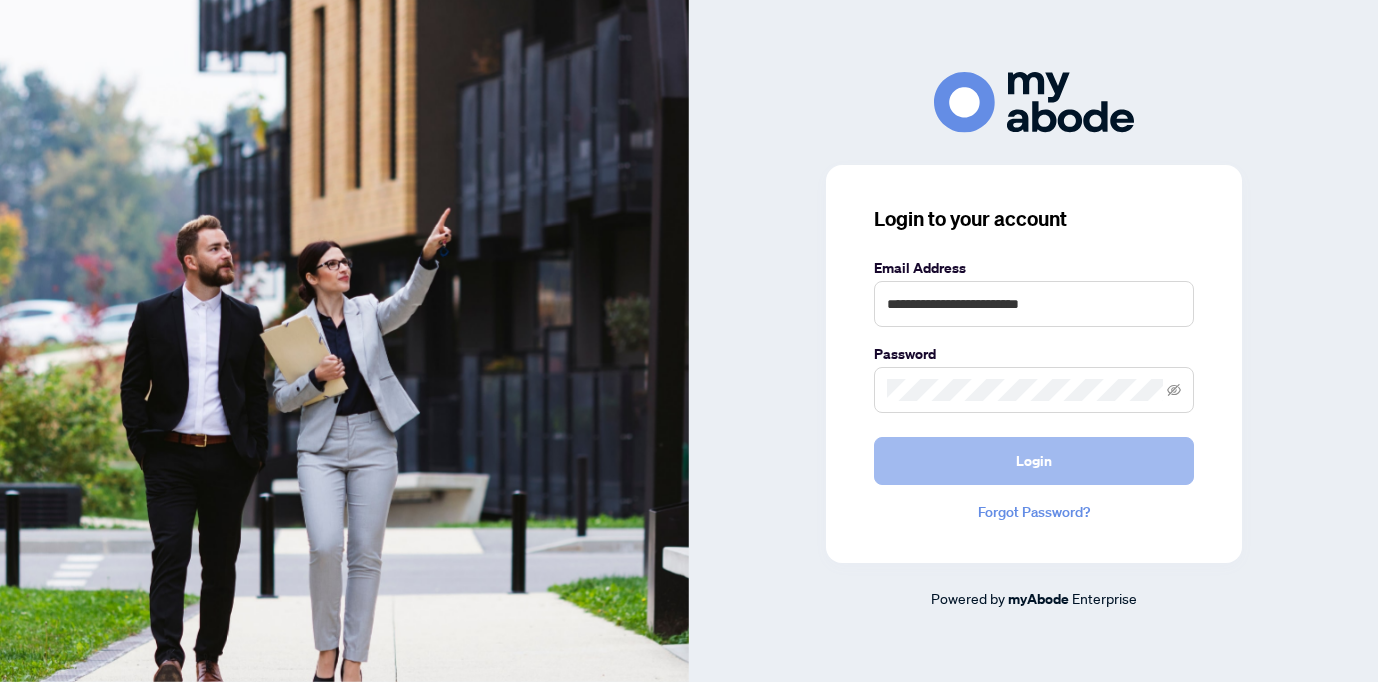 click on "Login" at bounding box center (1034, 461) 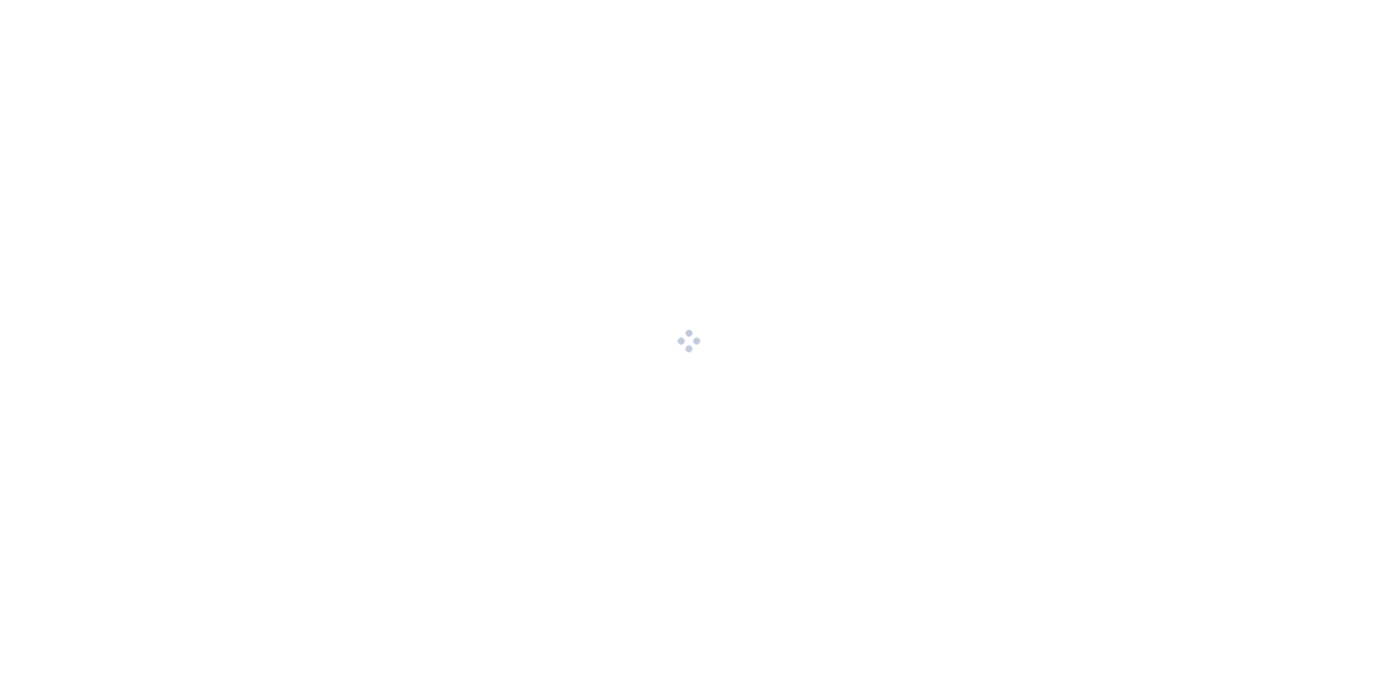 scroll, scrollTop: 0, scrollLeft: 0, axis: both 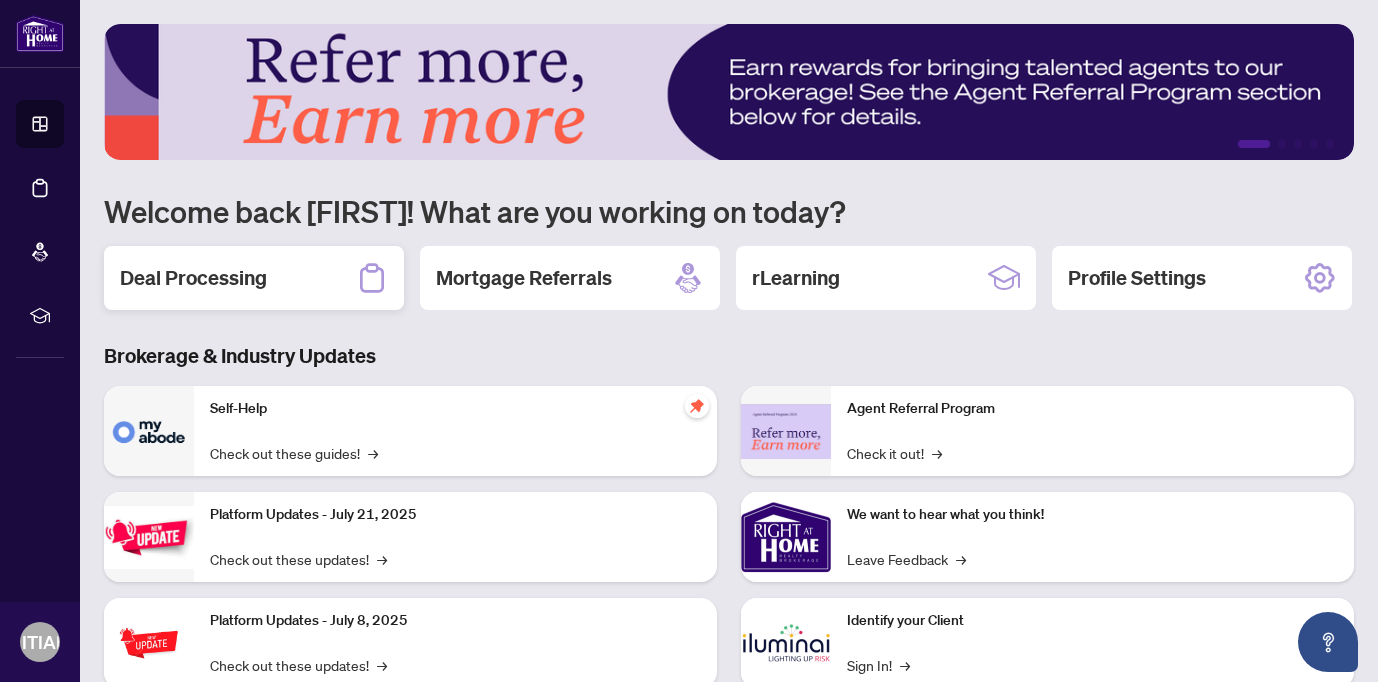 click on "Deal Processing" at bounding box center [254, 278] 